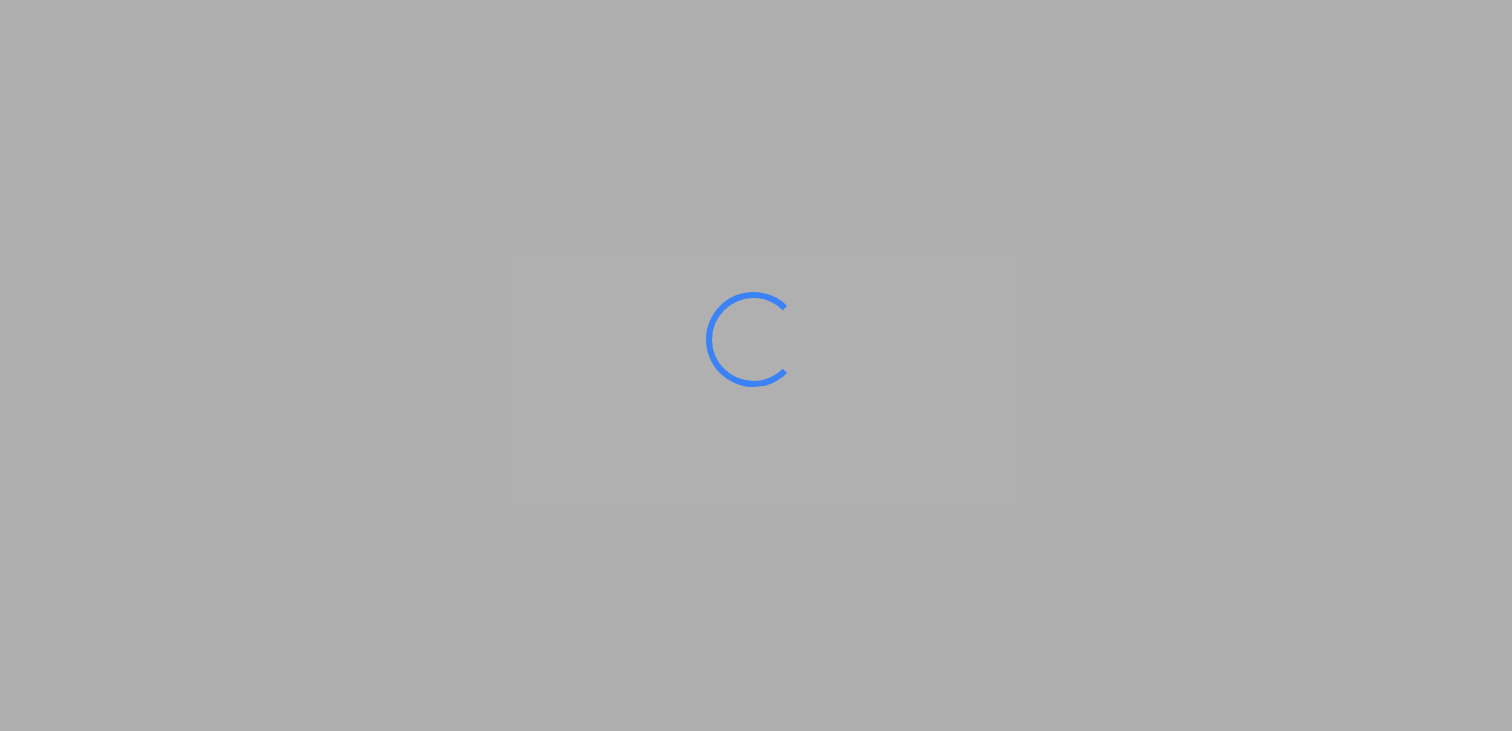 scroll, scrollTop: 0, scrollLeft: 0, axis: both 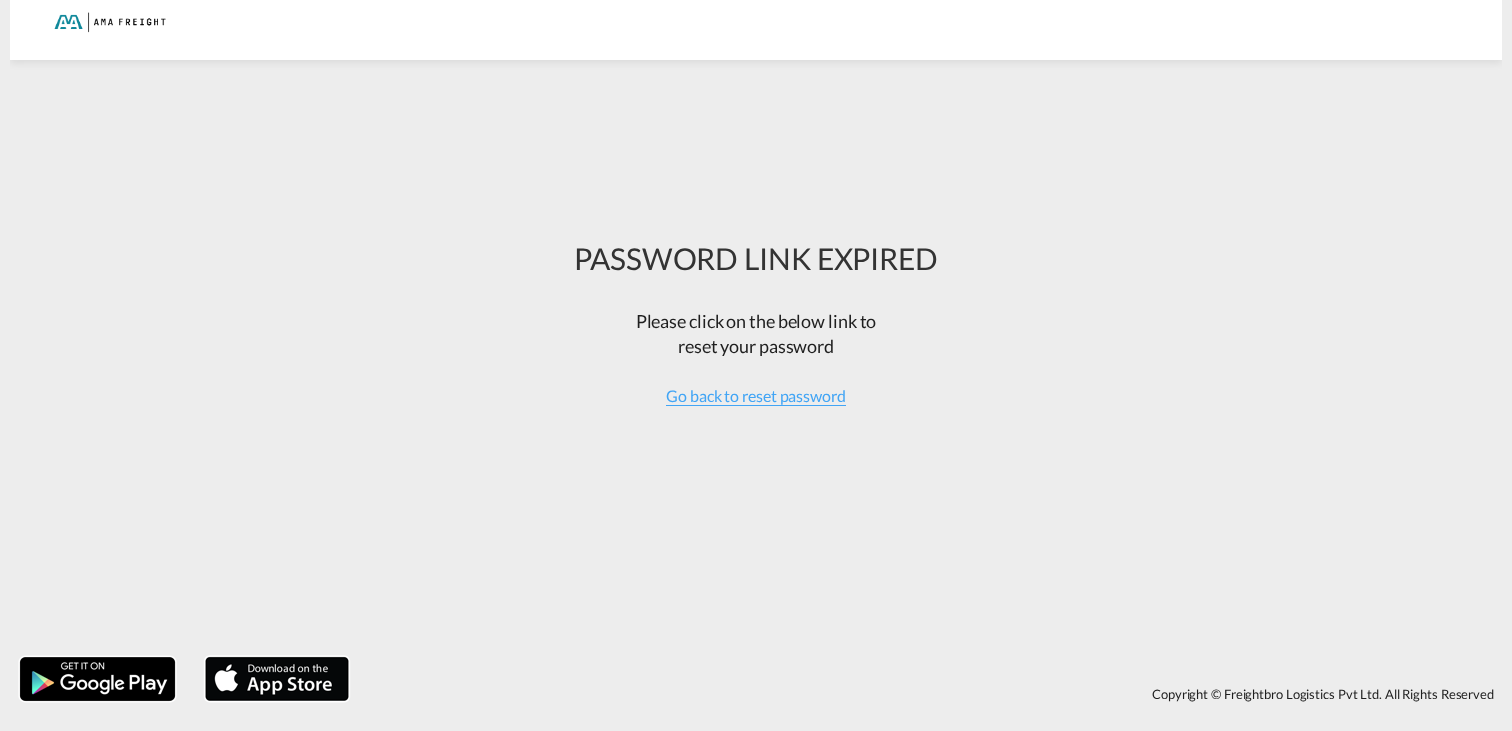 click on "Go back to reset password" at bounding box center [756, 396] 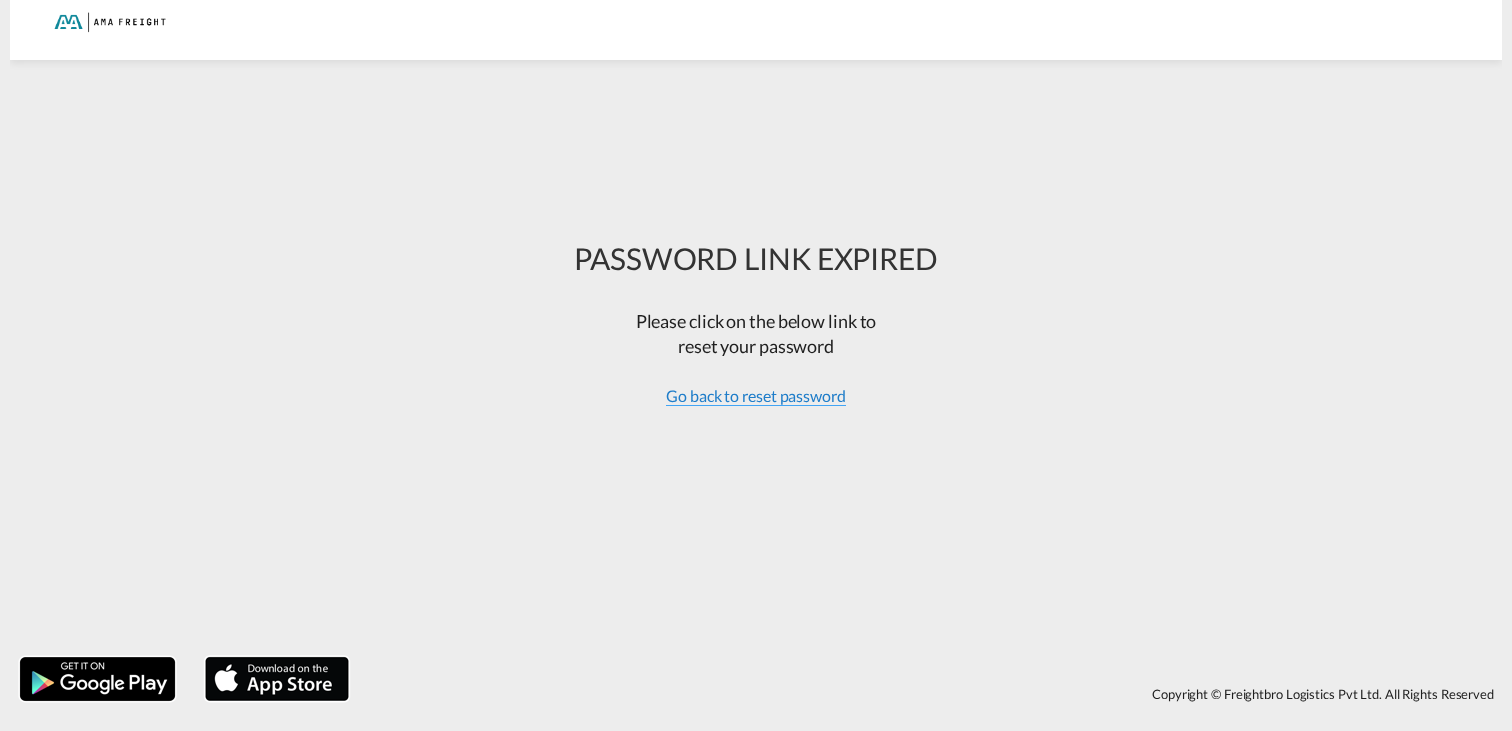 click on "Go back to reset password" at bounding box center (756, 396) 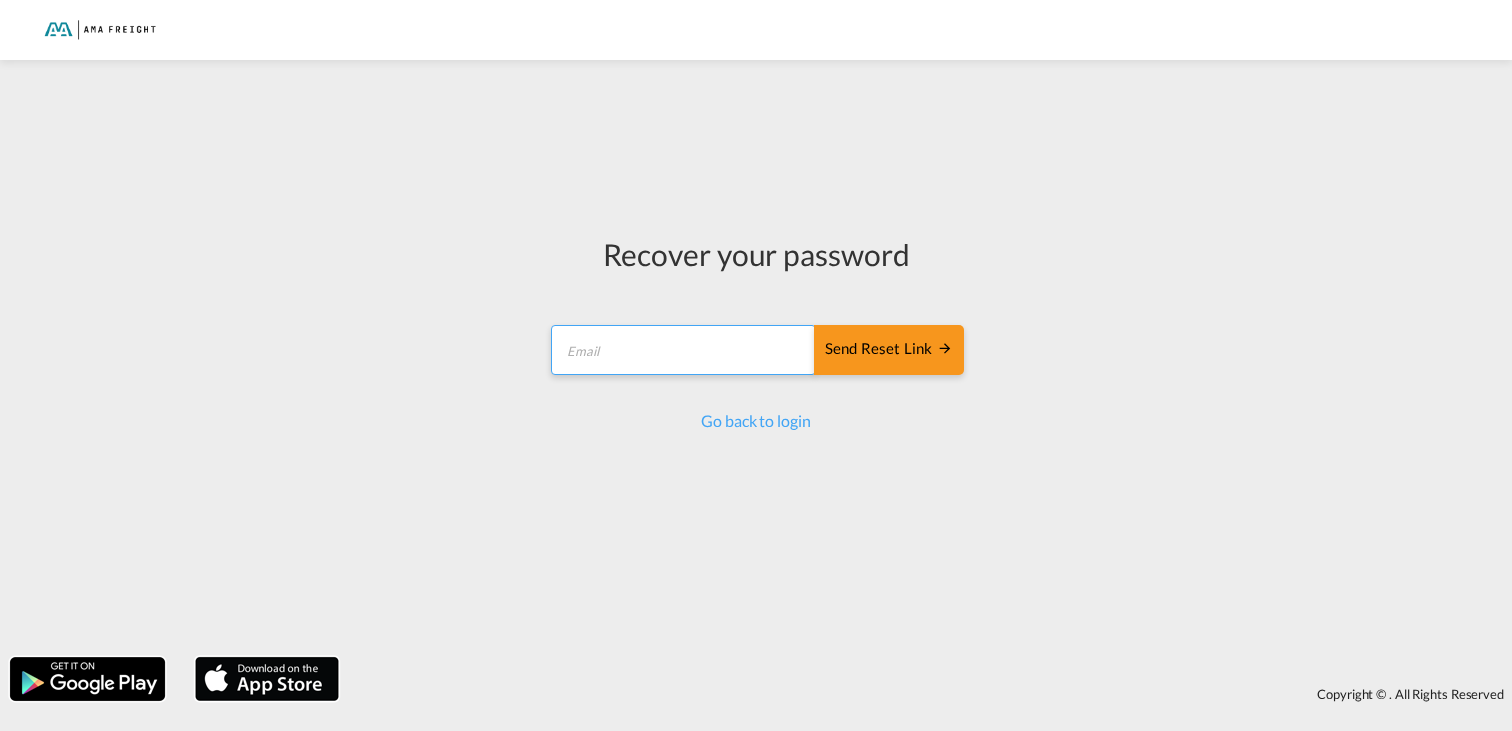 click at bounding box center [683, 350] 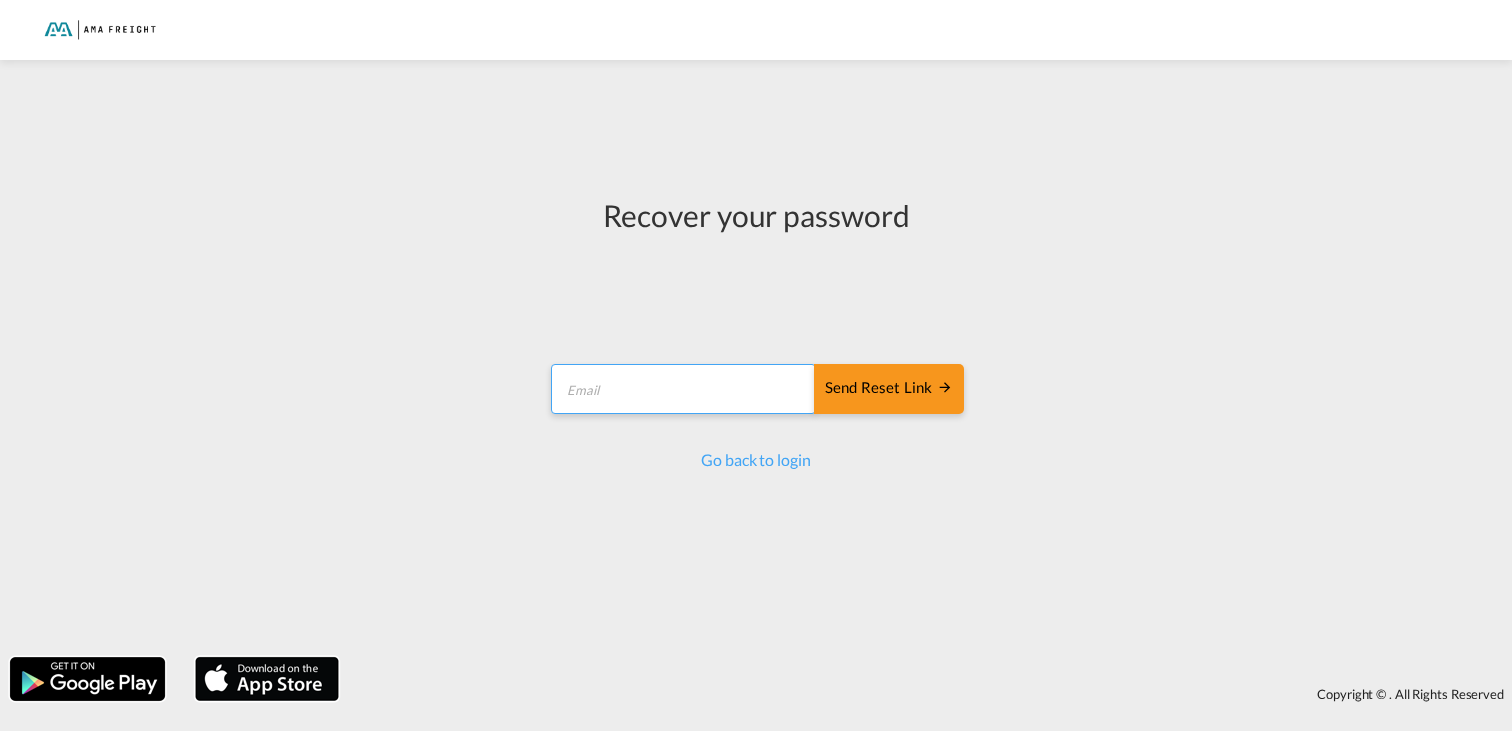 type on "[USERNAME]@[DOMAIN]" 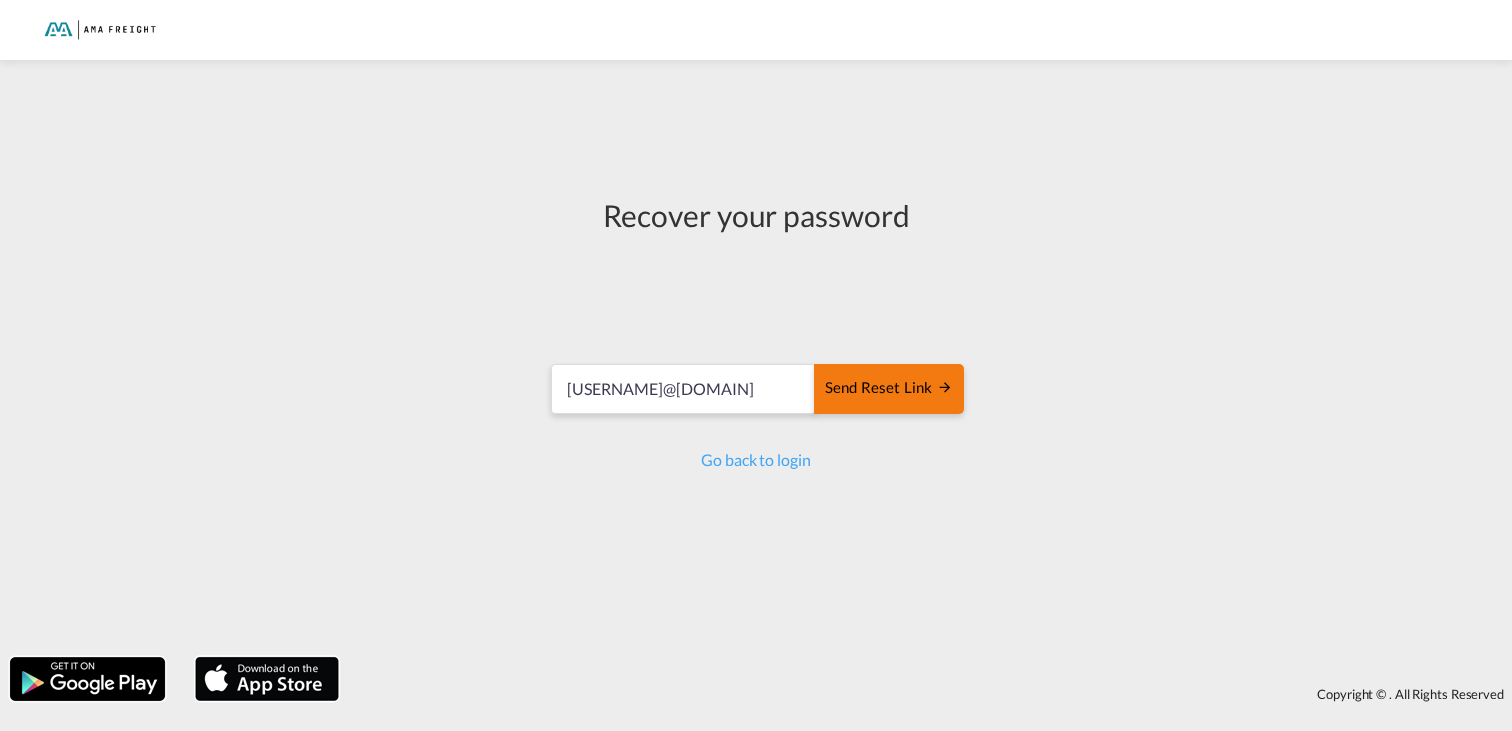 click on "Send reset link" at bounding box center (889, 389) 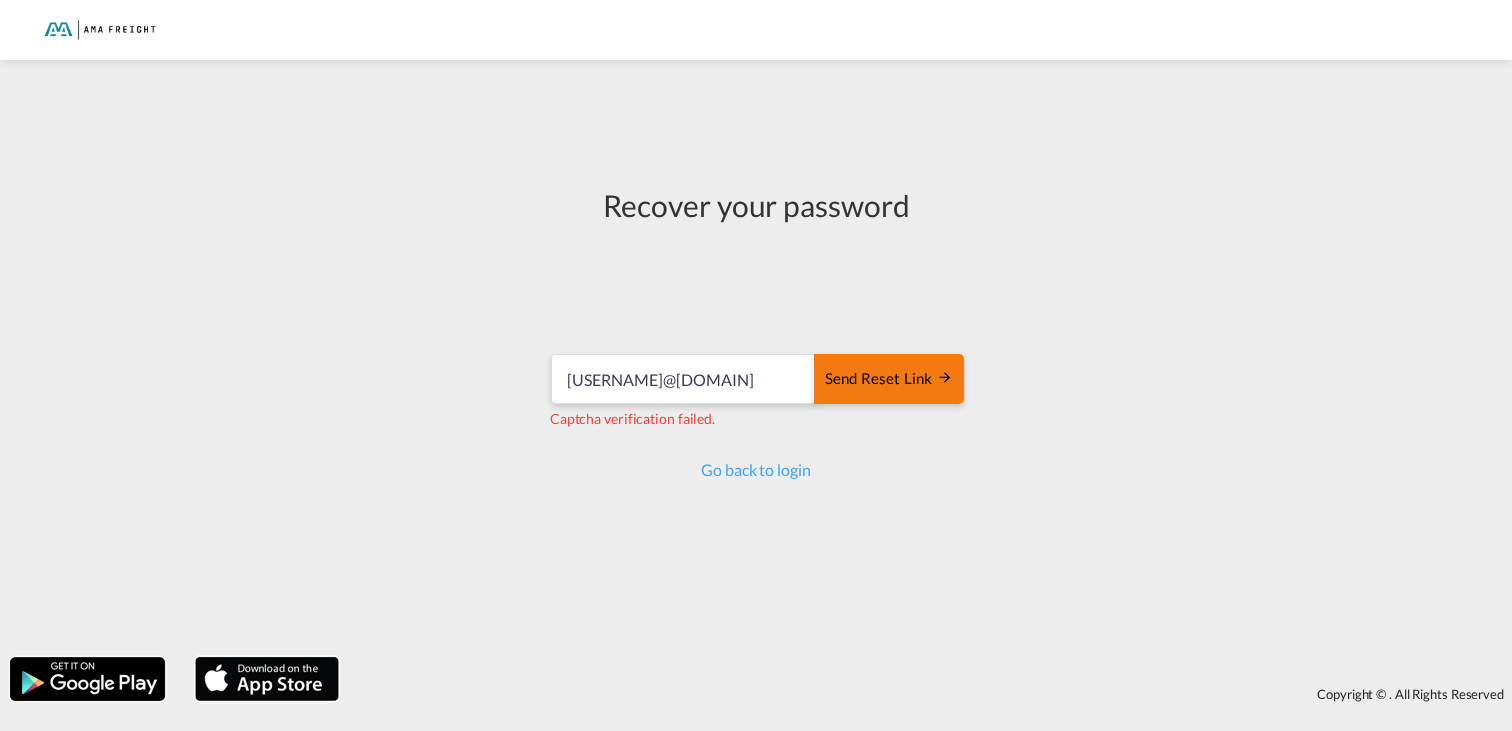 click on "Send reset link" at bounding box center [889, 379] 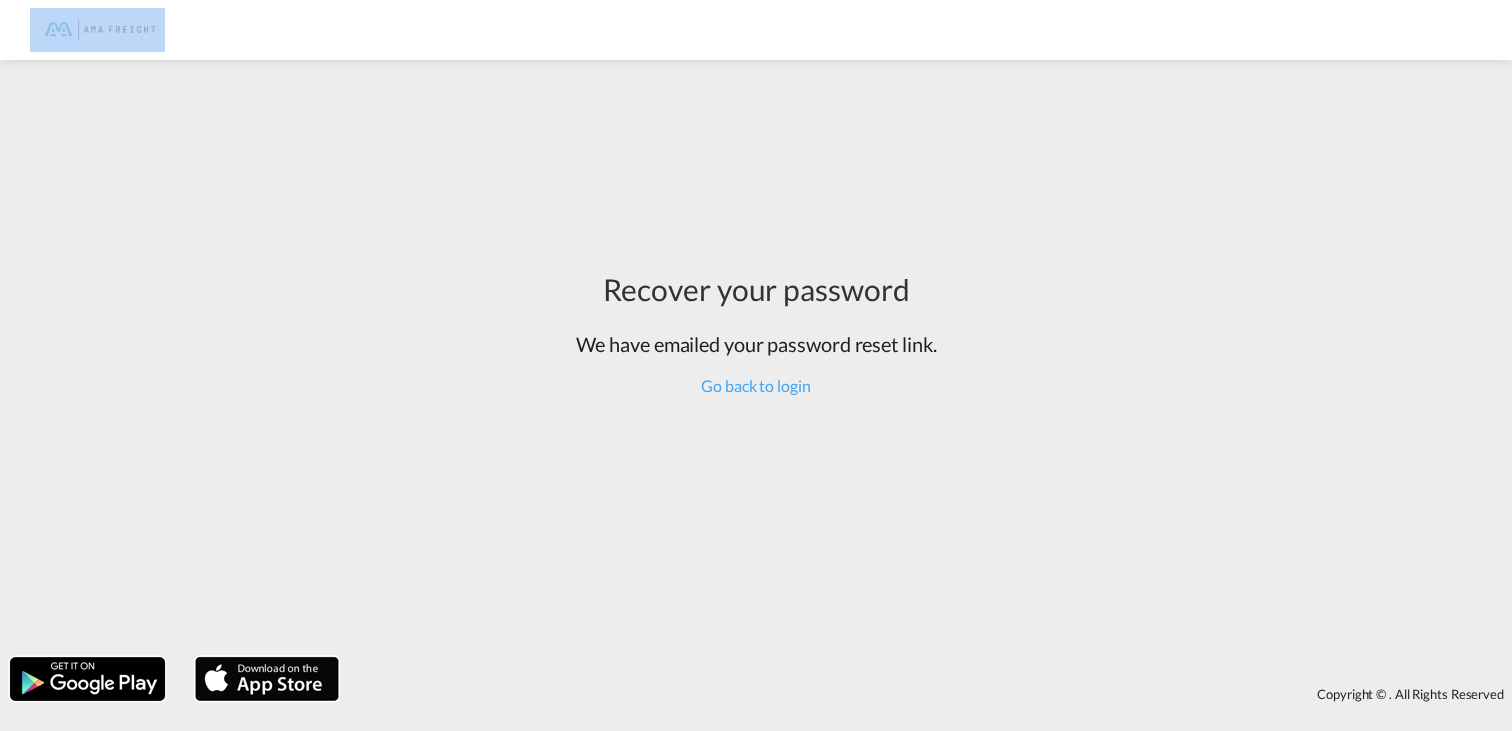 drag, startPoint x: 688, startPoint y: 42, endPoint x: -795, endPoint y: 199, distance: 1491.2874 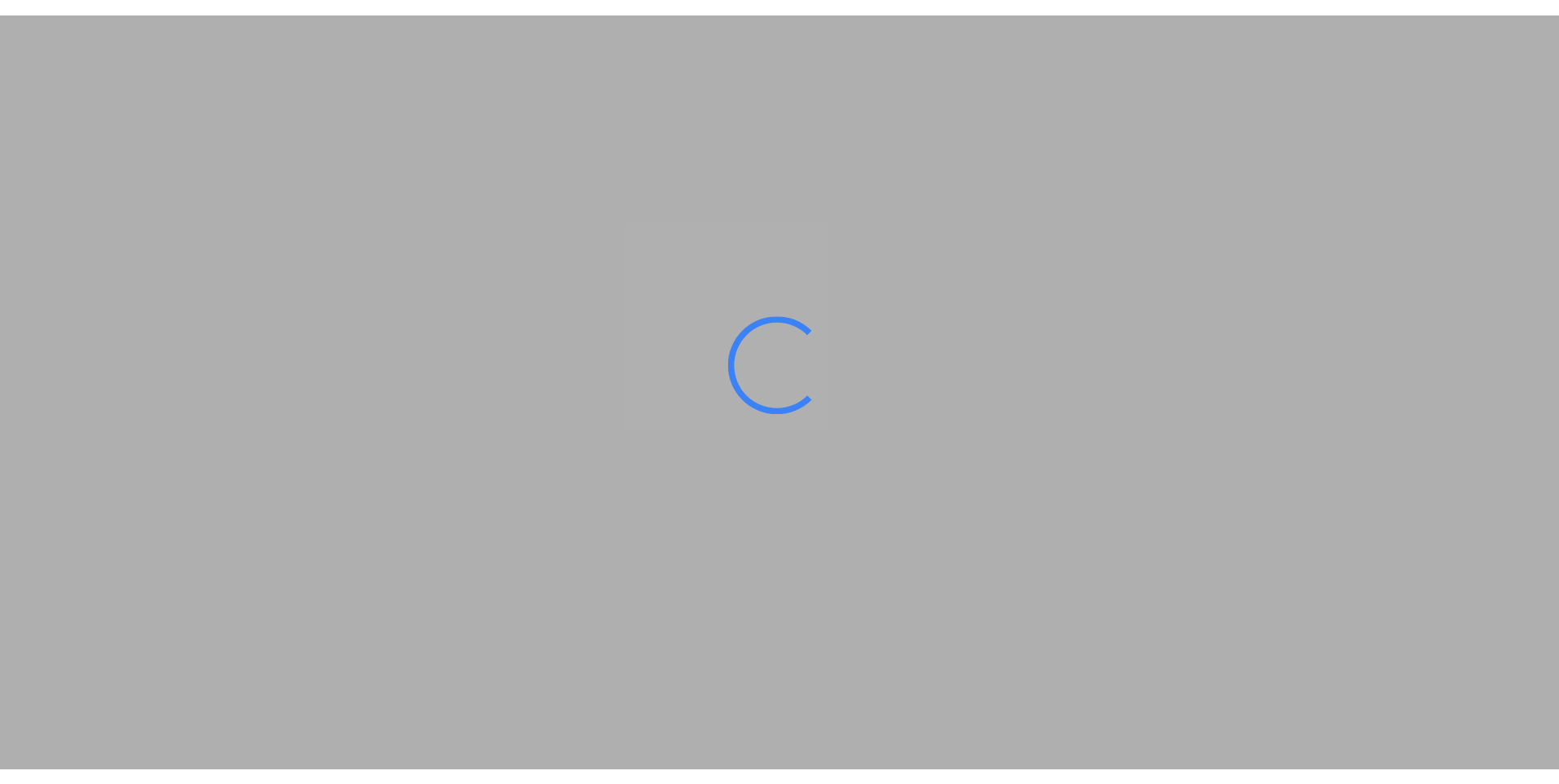 scroll, scrollTop: 0, scrollLeft: 0, axis: both 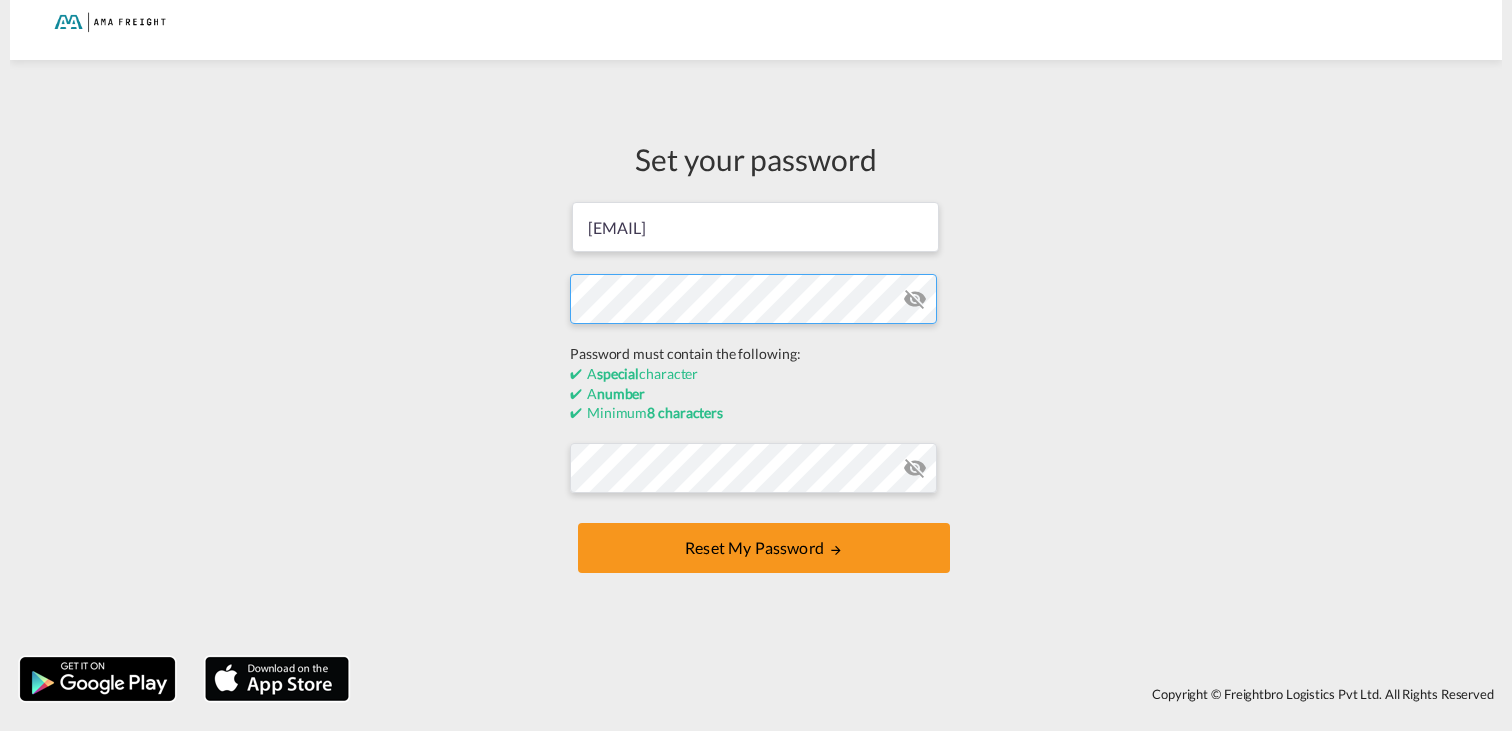 click on "s.steffen@amafreight.com Password must contain the following: A  special
character A  number
Minimum  8 characters Password (Confirm) field is required
Reset my password" at bounding box center (756, 389) 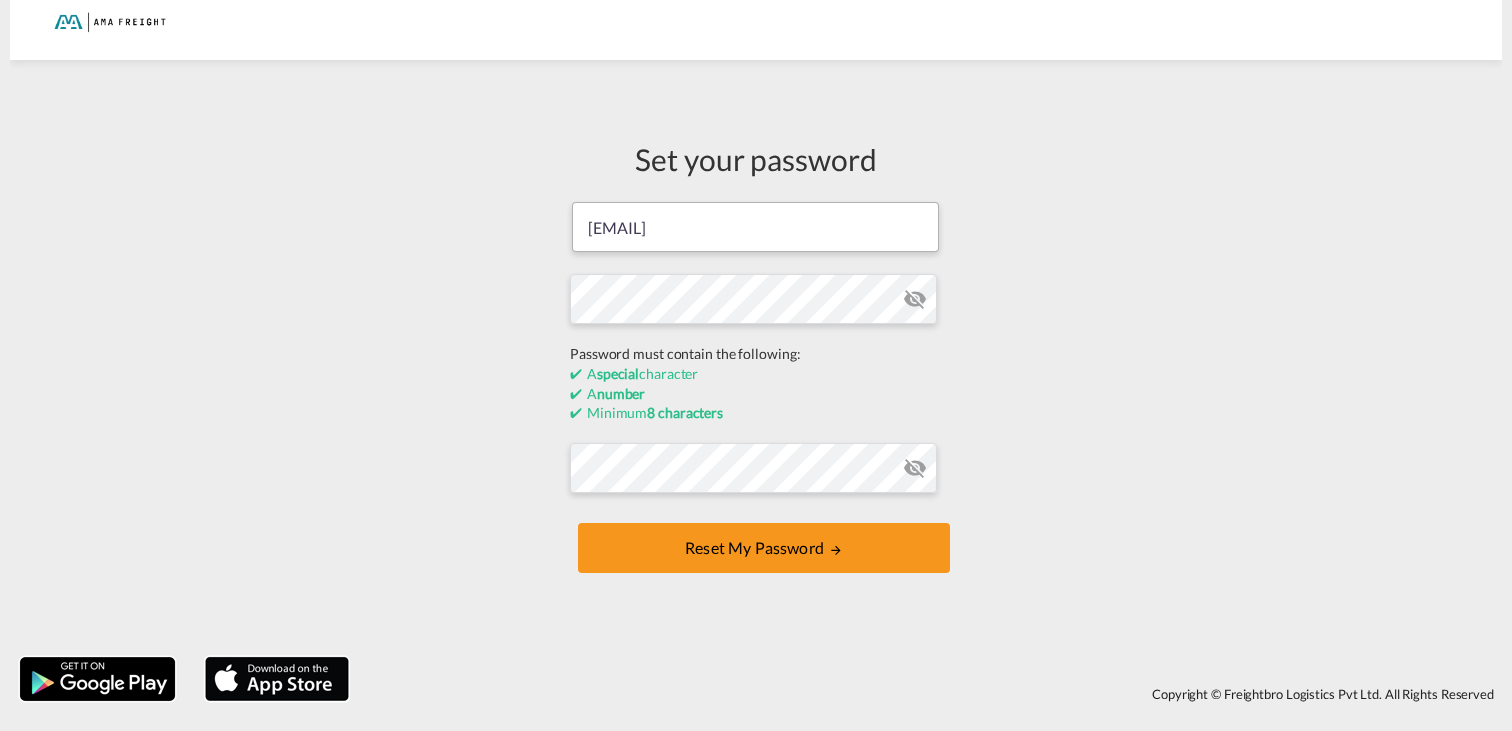 click on "s.steffen@amafreight.com Password must contain the following: A  special
character A  number
Minimum  8 characters Password (Confirm) field is required
Reset my password" at bounding box center (756, 389) 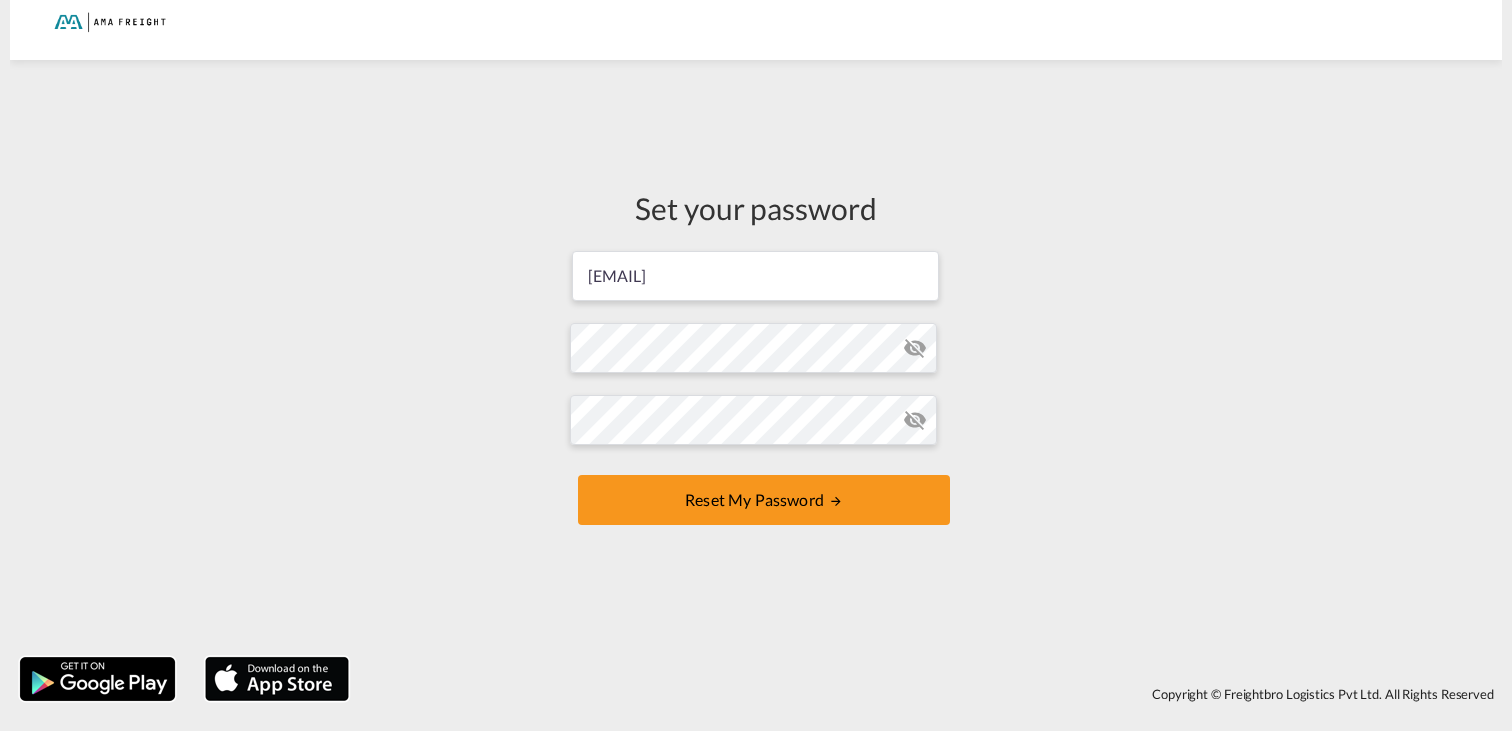 click at bounding box center [915, 348] 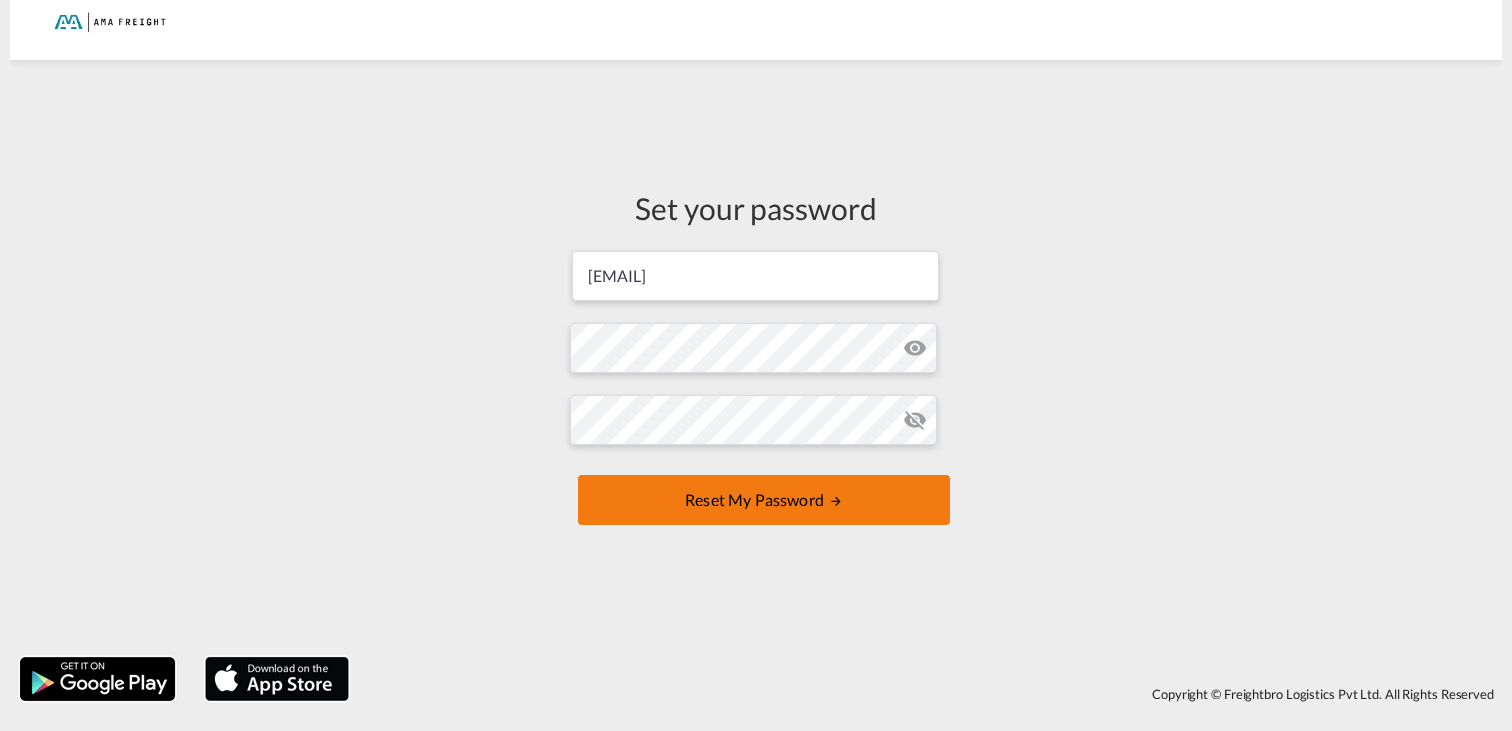 click on "Reset my password" at bounding box center [764, 500] 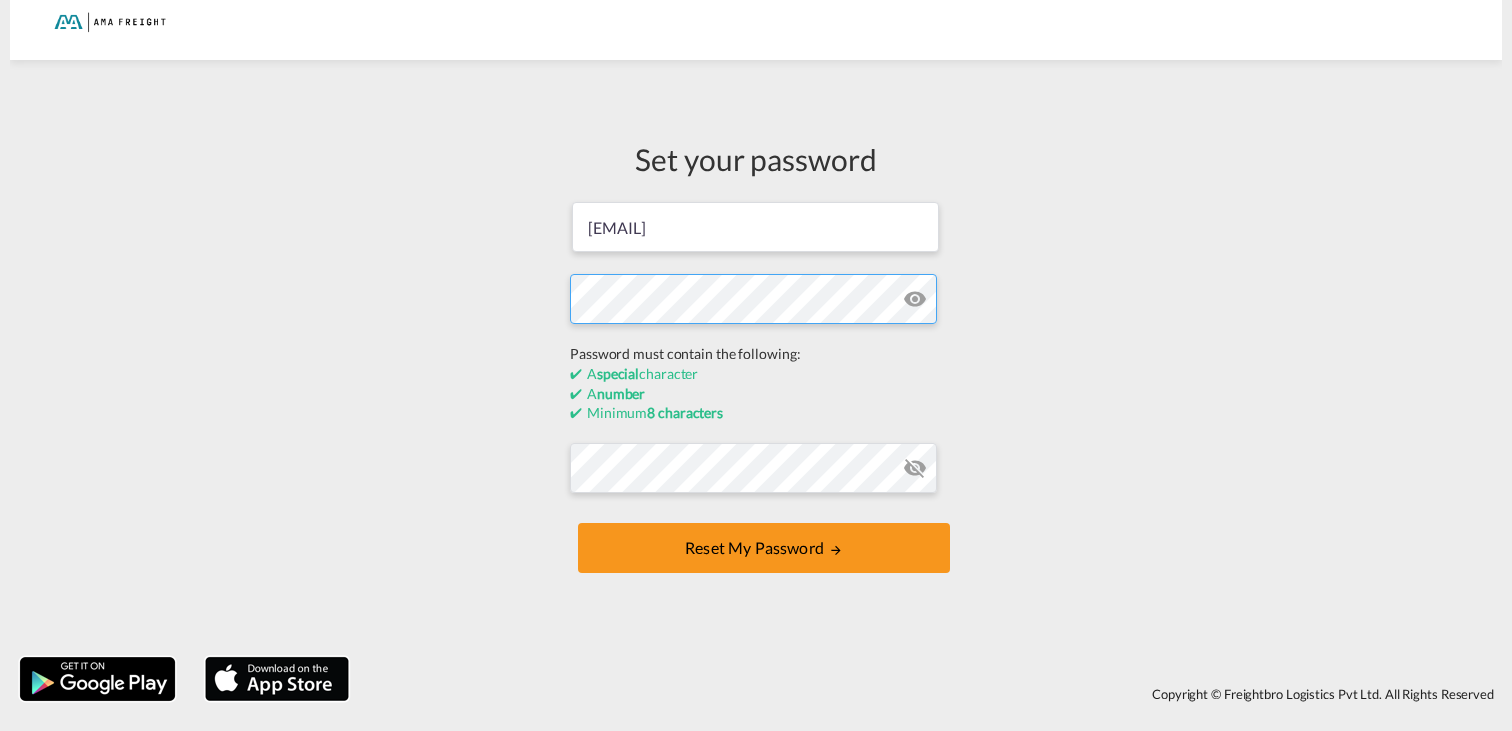 click on "s.steffen@amafreight.com Password must contain the following: A  special
character A  number
Minimum  8 characters
Reset my password" at bounding box center (756, 389) 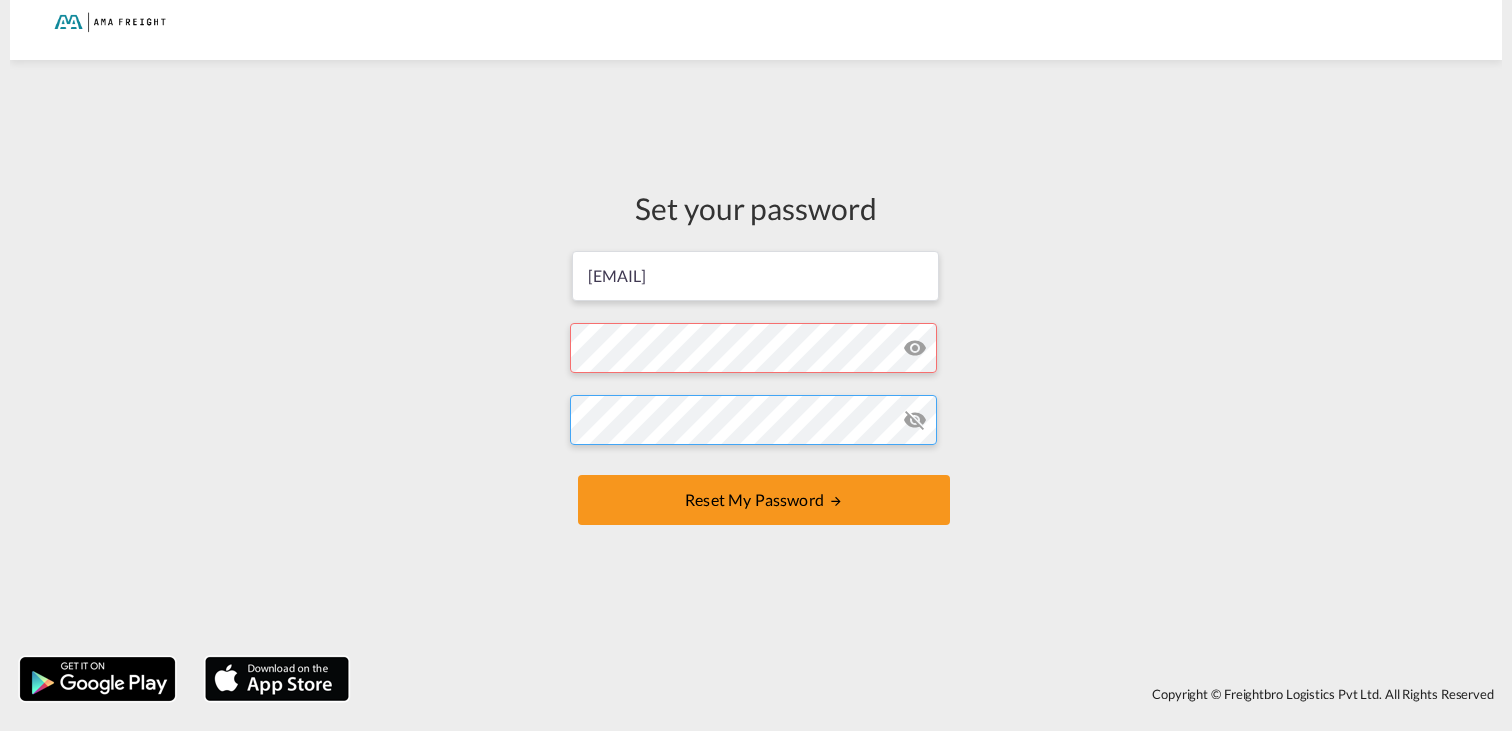 click on "s.steffen@amafreight.com Password must contain the following: A  special
character A  number
Minimum  8 characters
Reset my password" at bounding box center [756, 390] 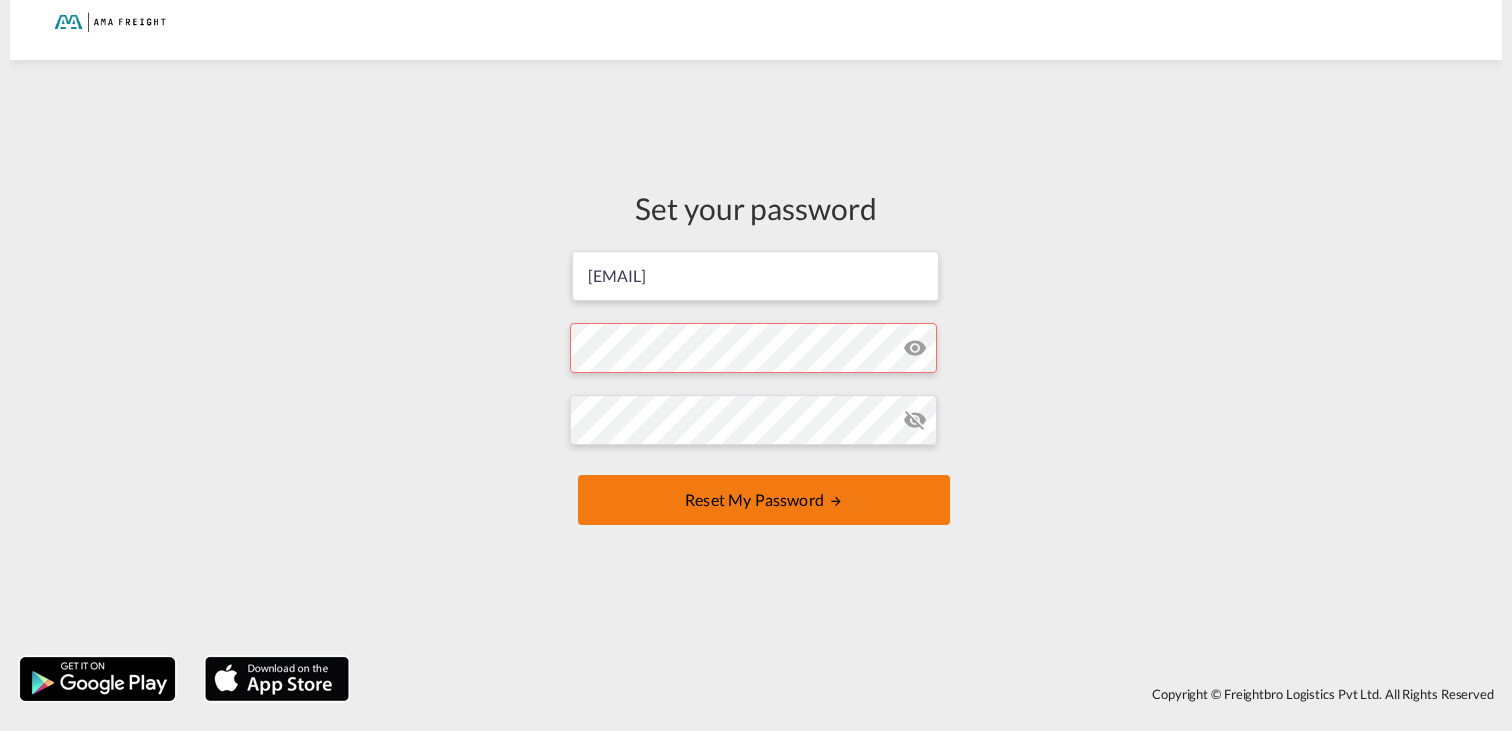 click on "Reset my password" at bounding box center [764, 500] 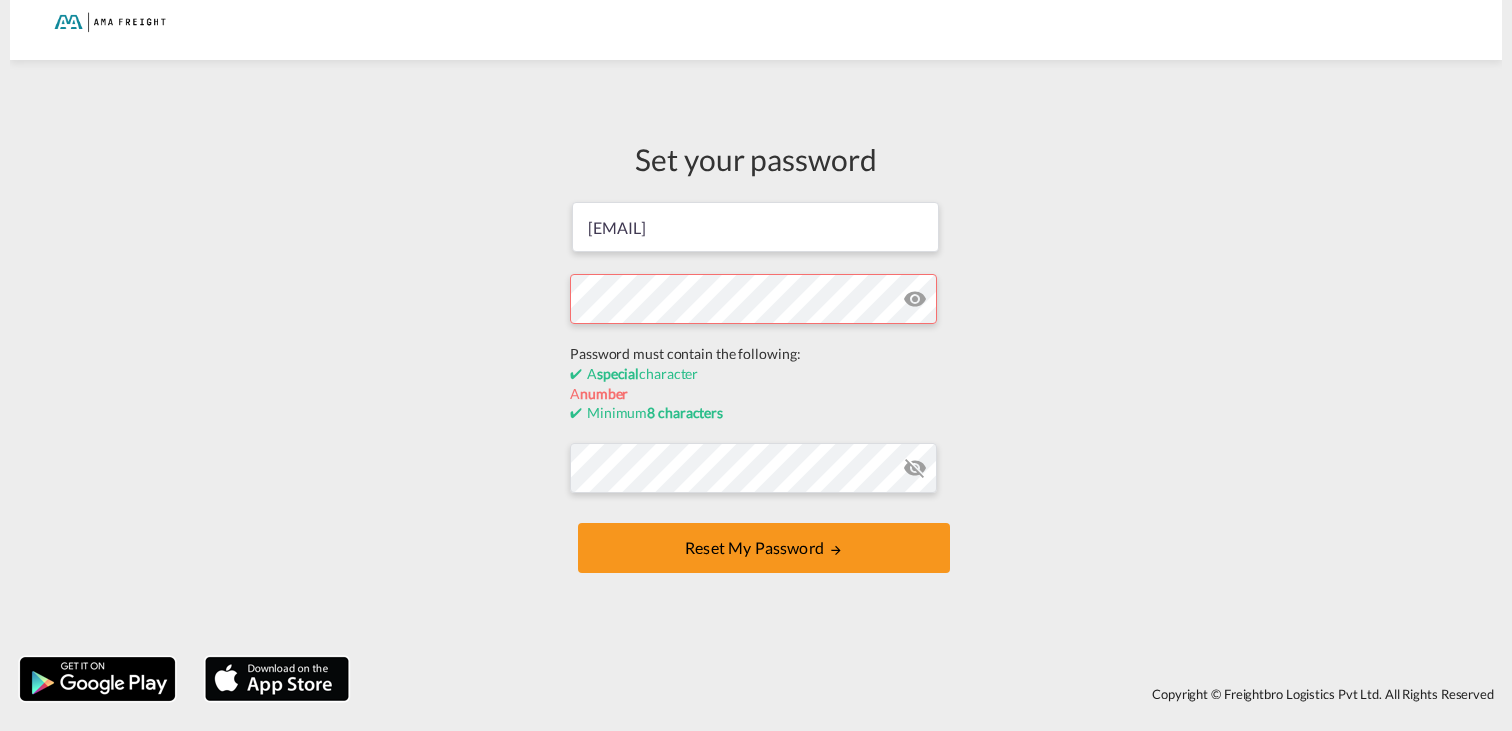 click on "Set your password
s.steffen@amafreight.com Password must contain the following: A  special
character A  number
Minimum  8 characters
Reset my password" at bounding box center (756, 358) 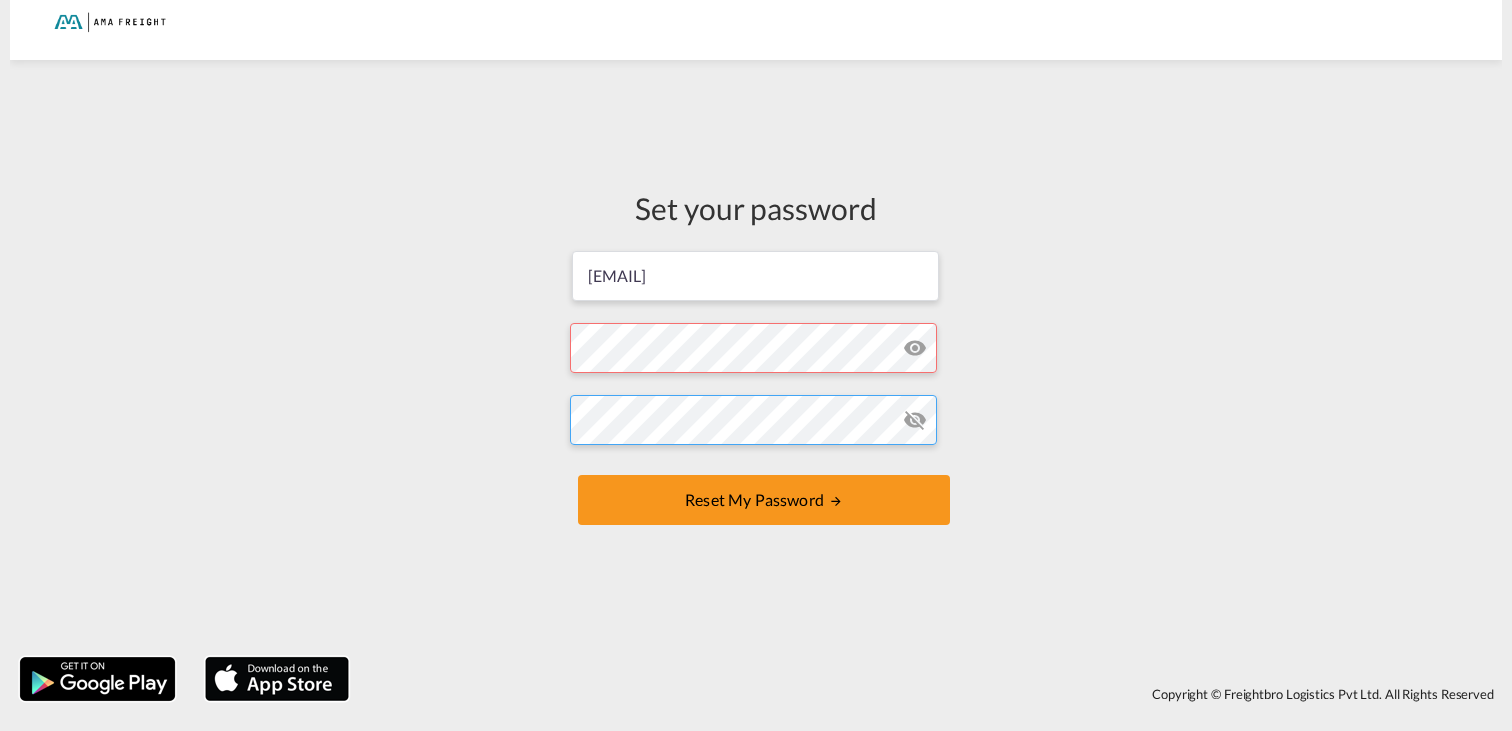 click on "Set your password
s.steffen@amafreight.com Password must contain the following: A  special
character A  number
Minimum  8 characters
Reset my password" at bounding box center (756, 358) 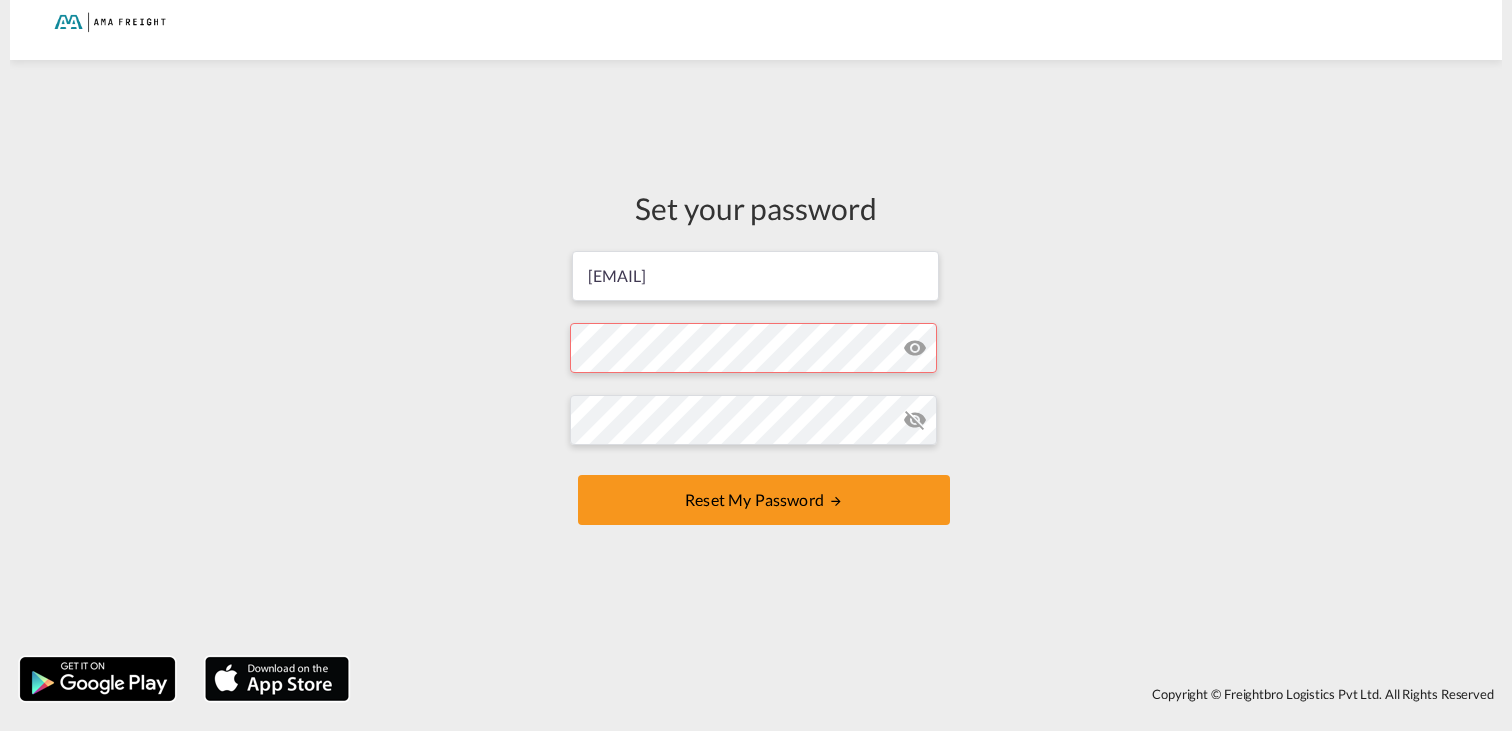 click on "s.steffen@amafreight.com Password must contain the following: A  special
character A  number
Minimum  8 characters
Reset my password" at bounding box center [756, 390] 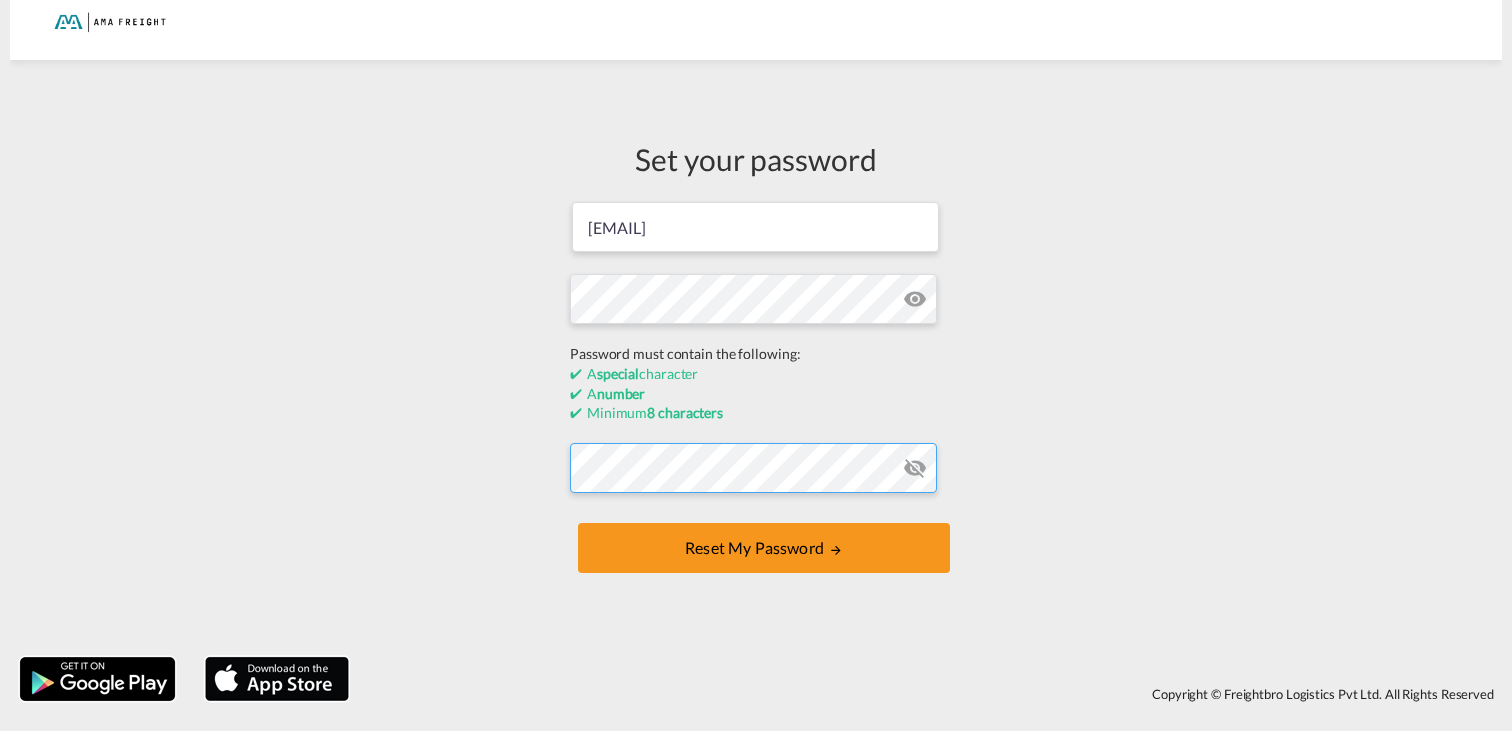 click on "s.steffen@amafreight.com Password must contain the following: A  special
character A  number
Minimum  8 characters
Reset my password" at bounding box center (756, 389) 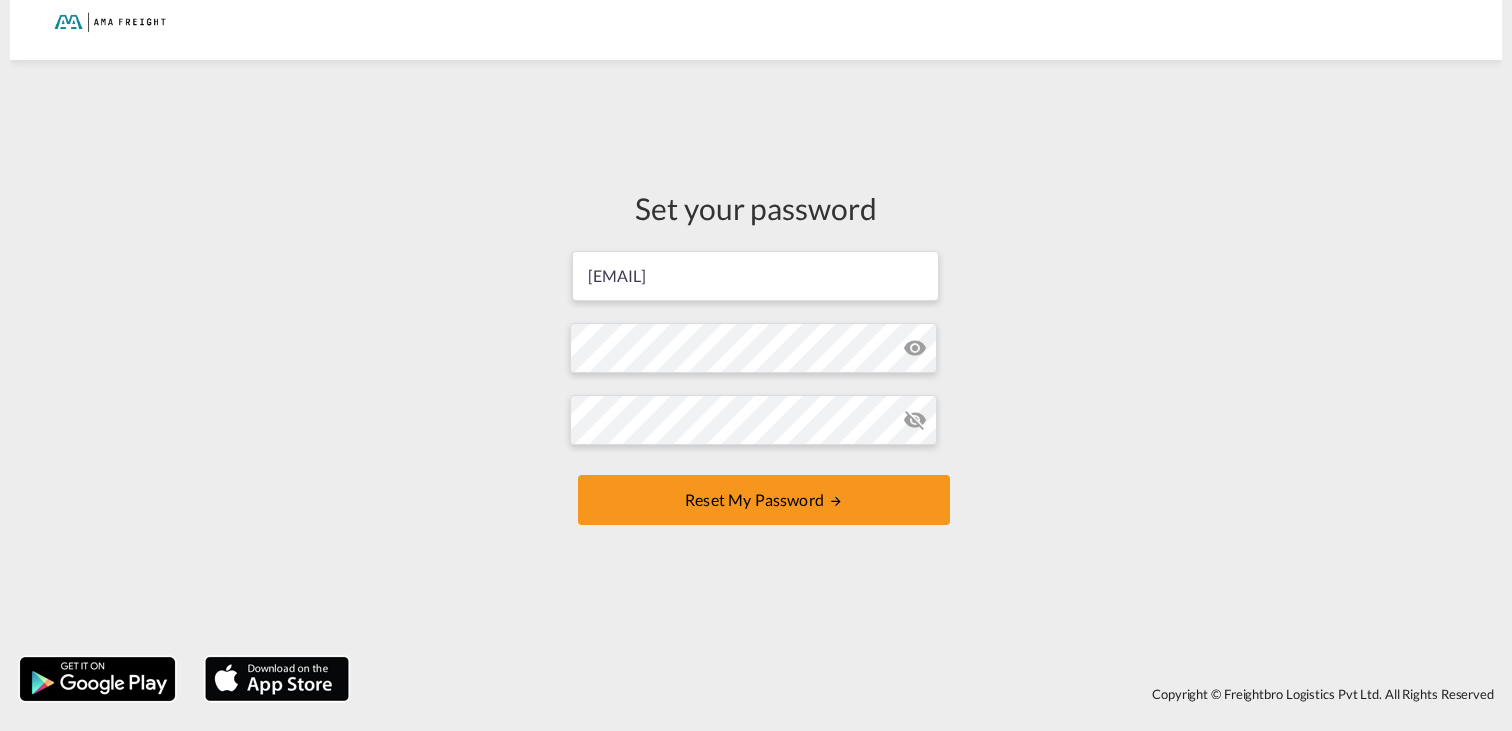 click at bounding box center [915, 420] 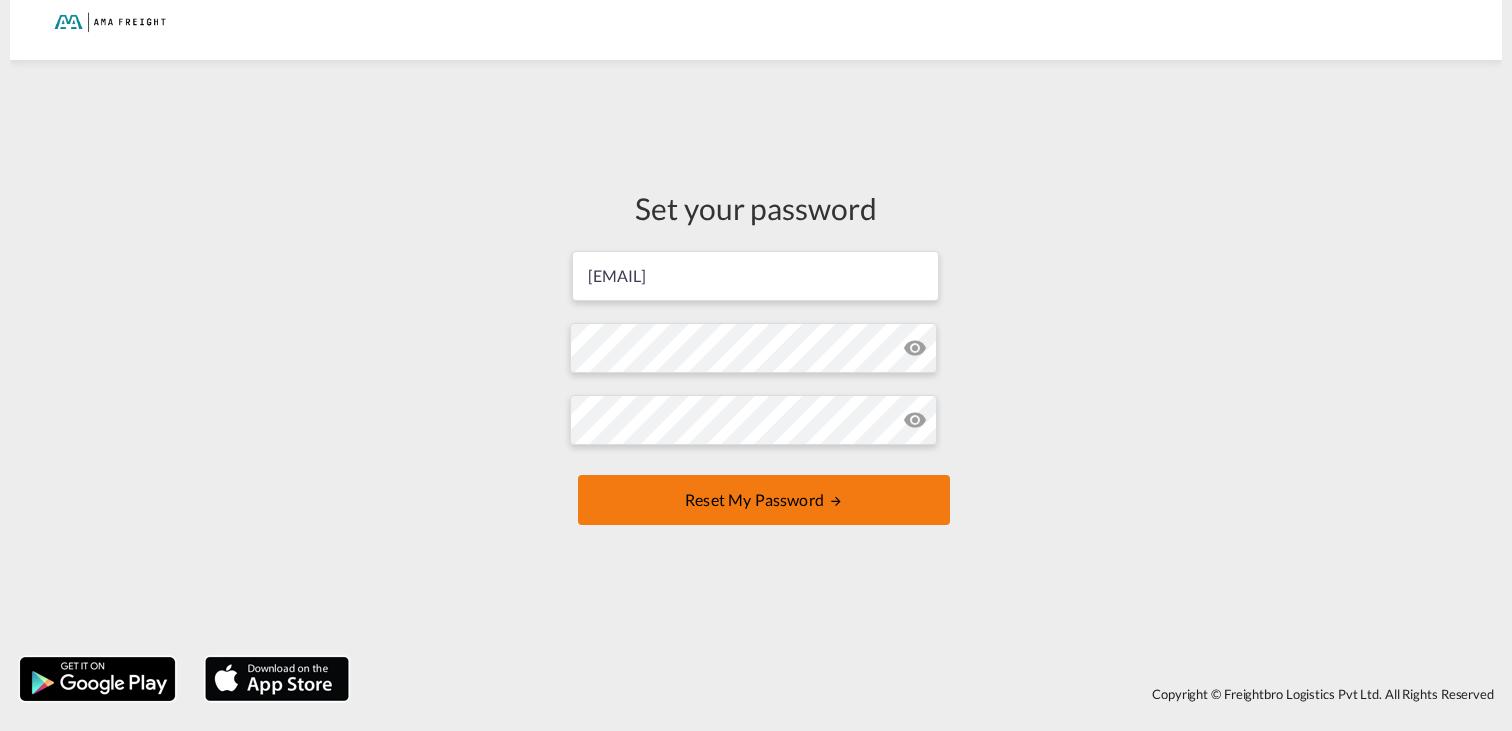 click on "Reset my password" at bounding box center (764, 500) 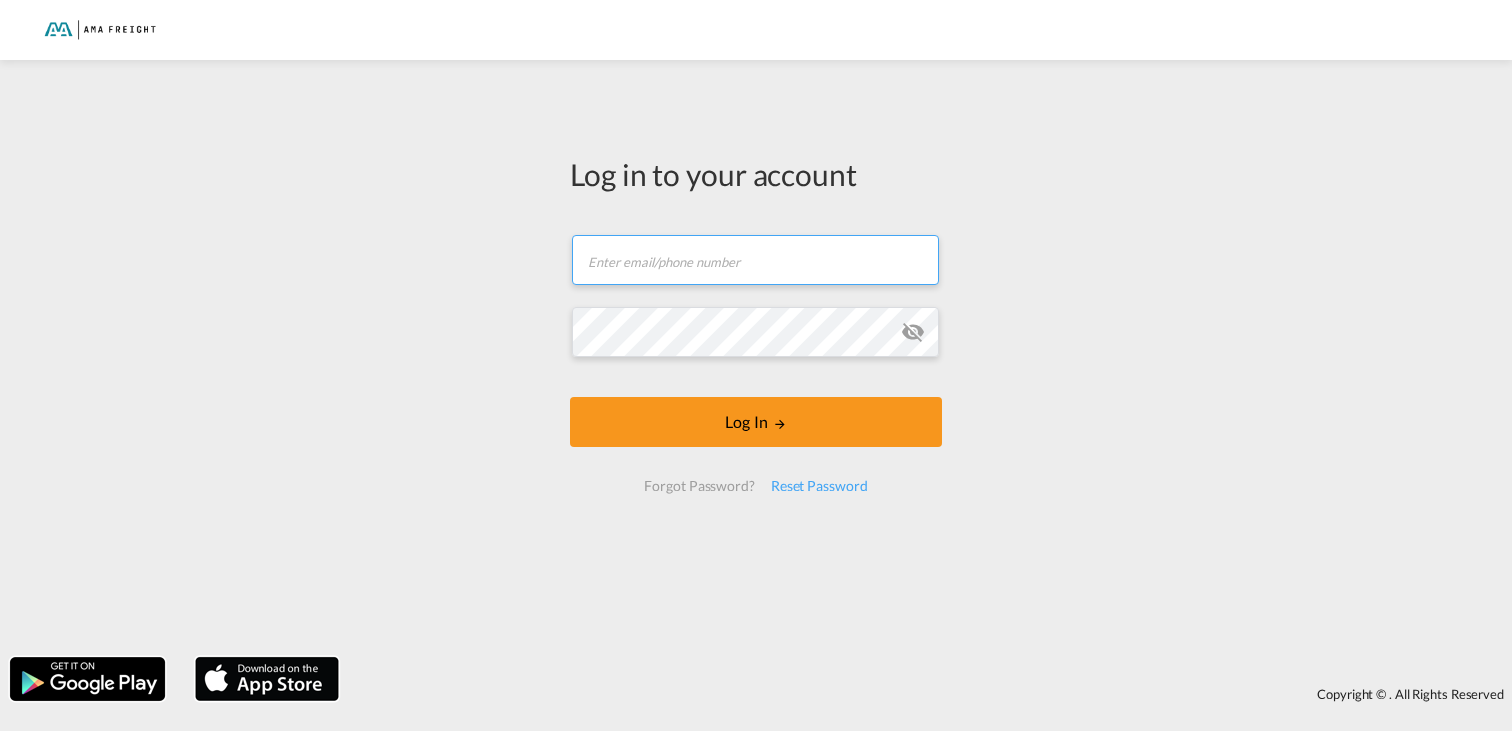 type on "[USERNAME]@[DOMAIN]" 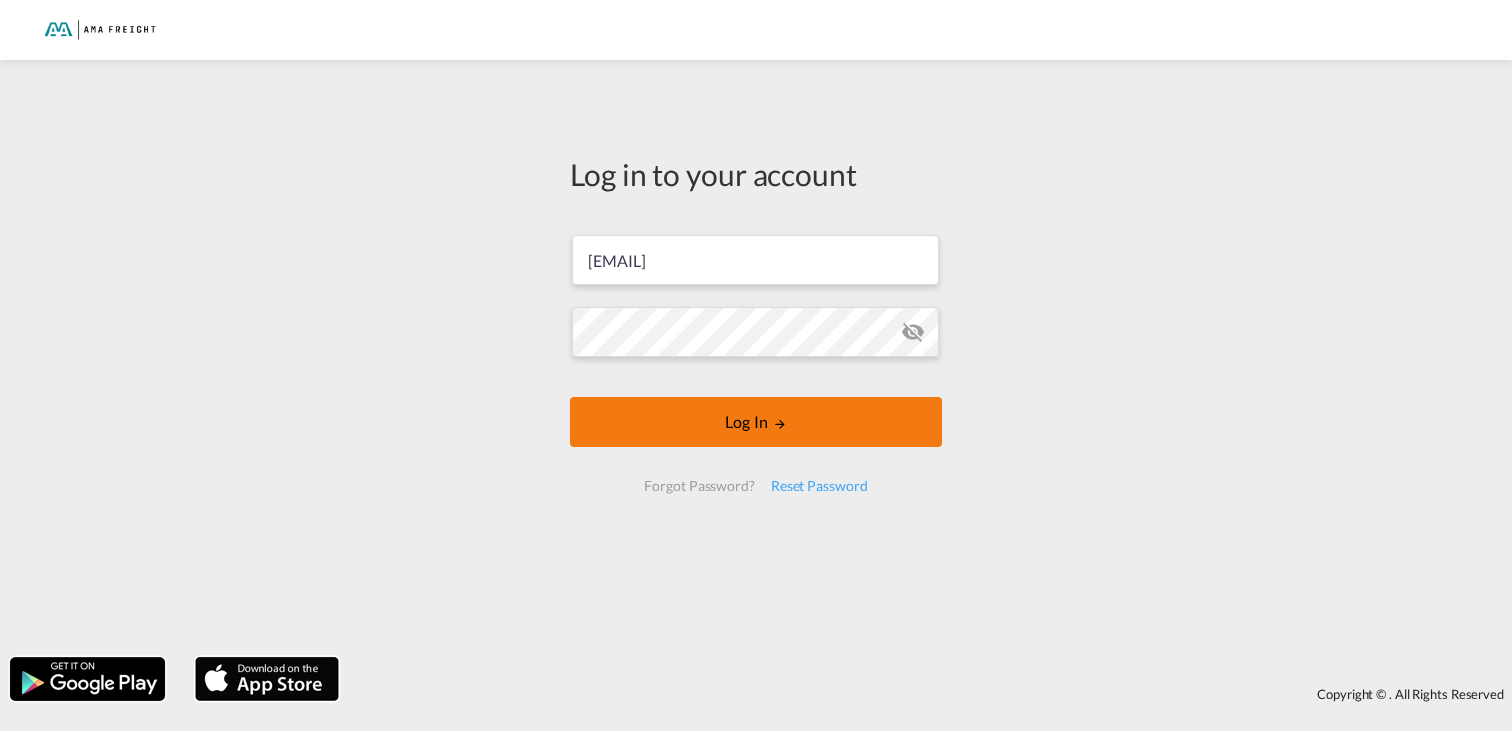 click on "s.steffen@amafreight.com
Log In
Forgot Password?
Reset Password" at bounding box center [756, 363] 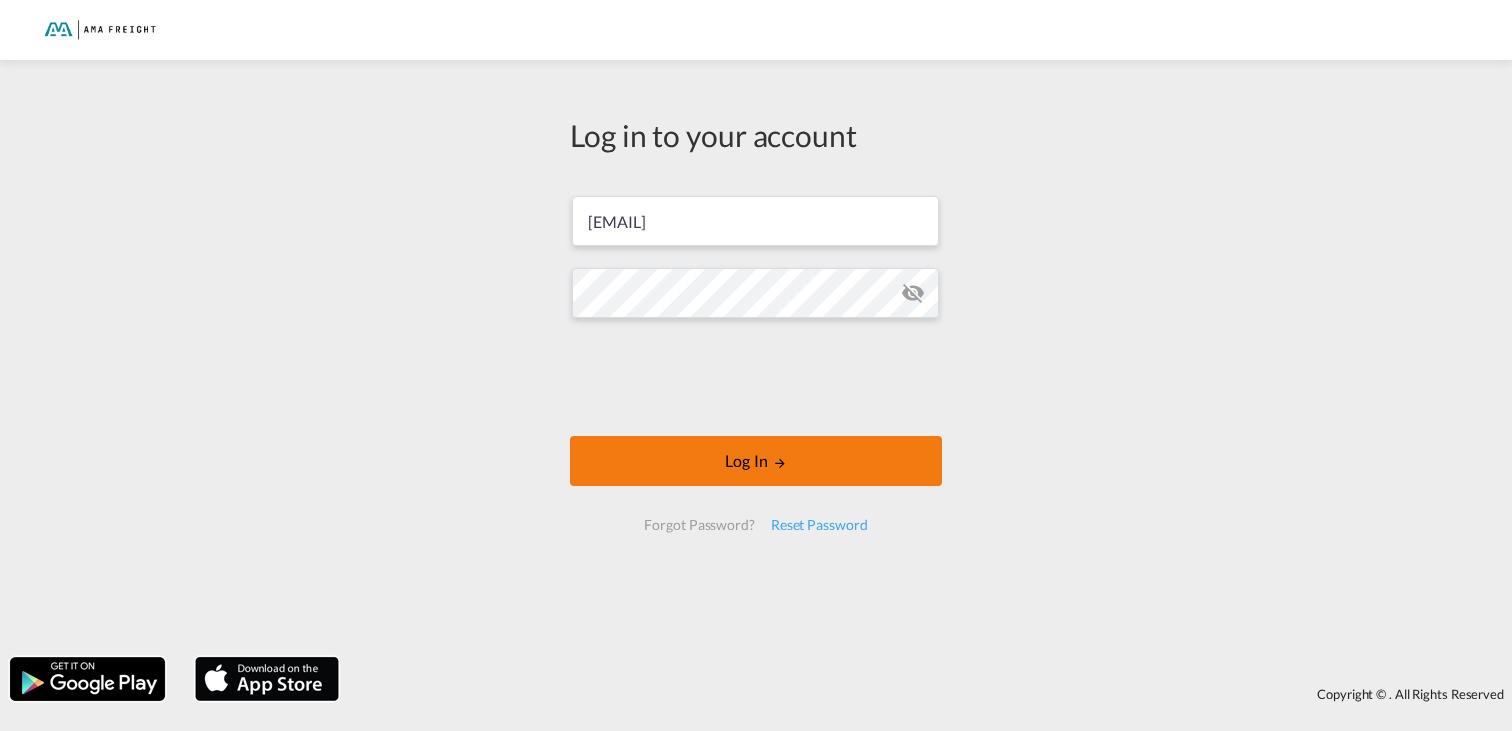 click on "Log In" at bounding box center [756, 461] 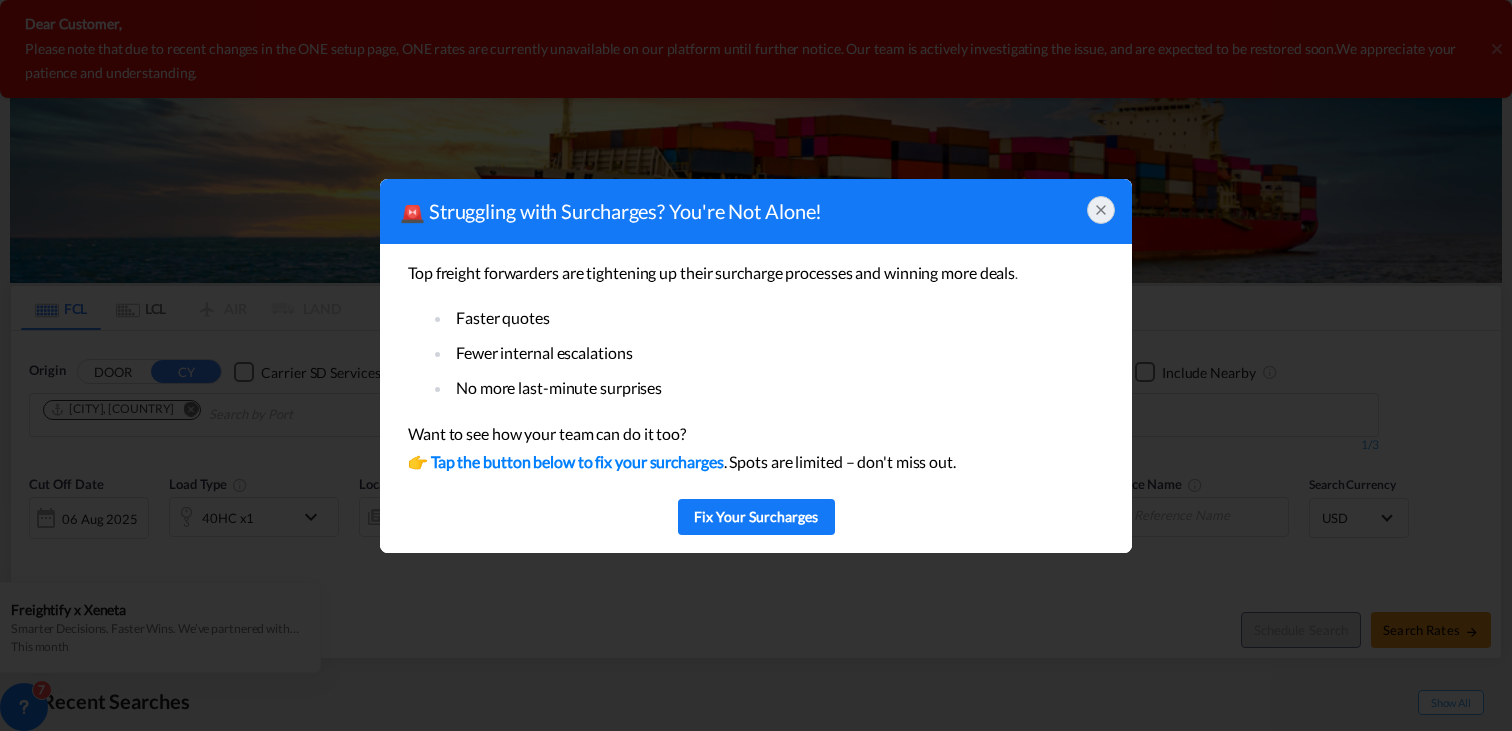 click 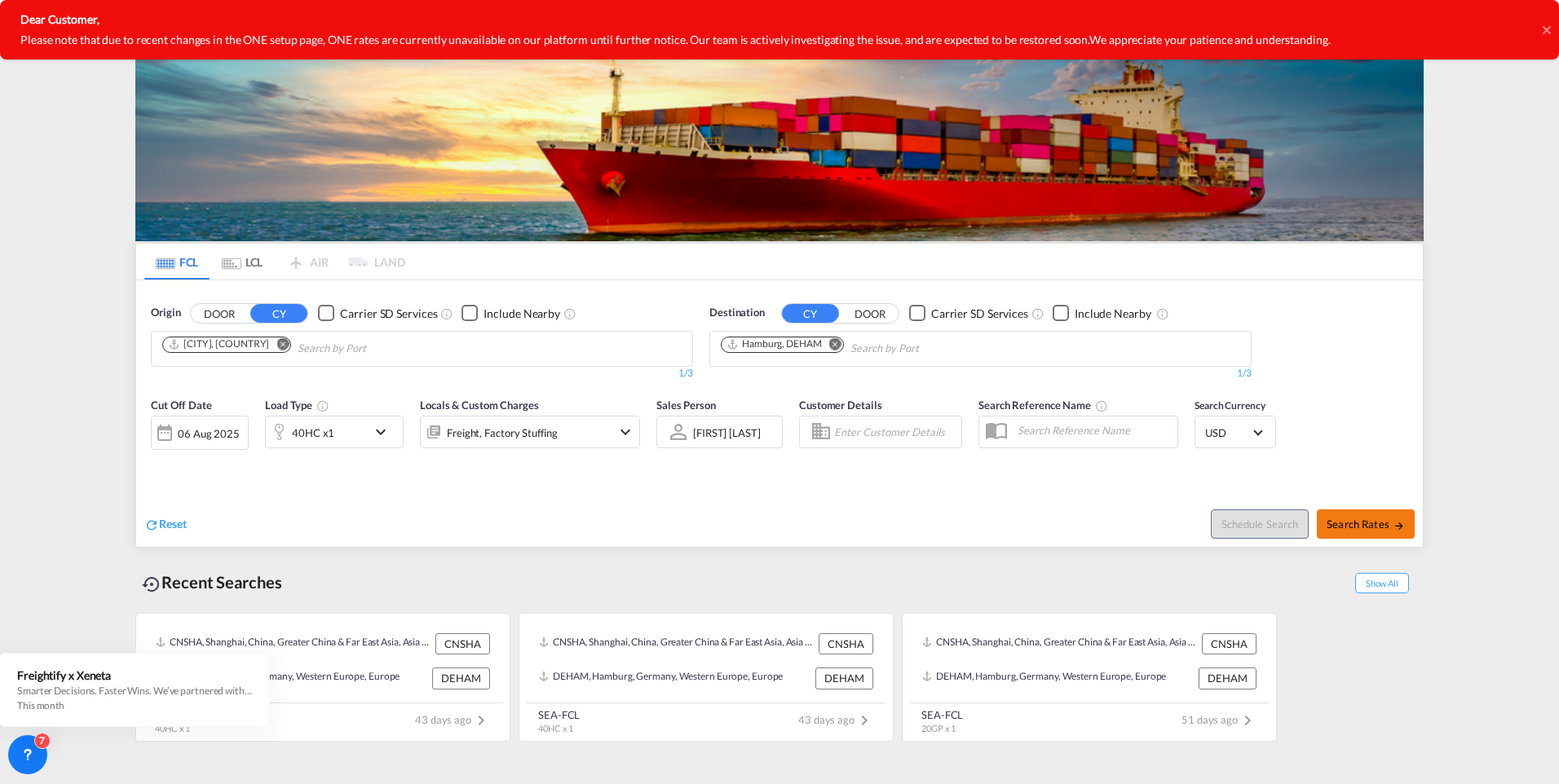 click on "Search Rates" at bounding box center [1366, 524] 